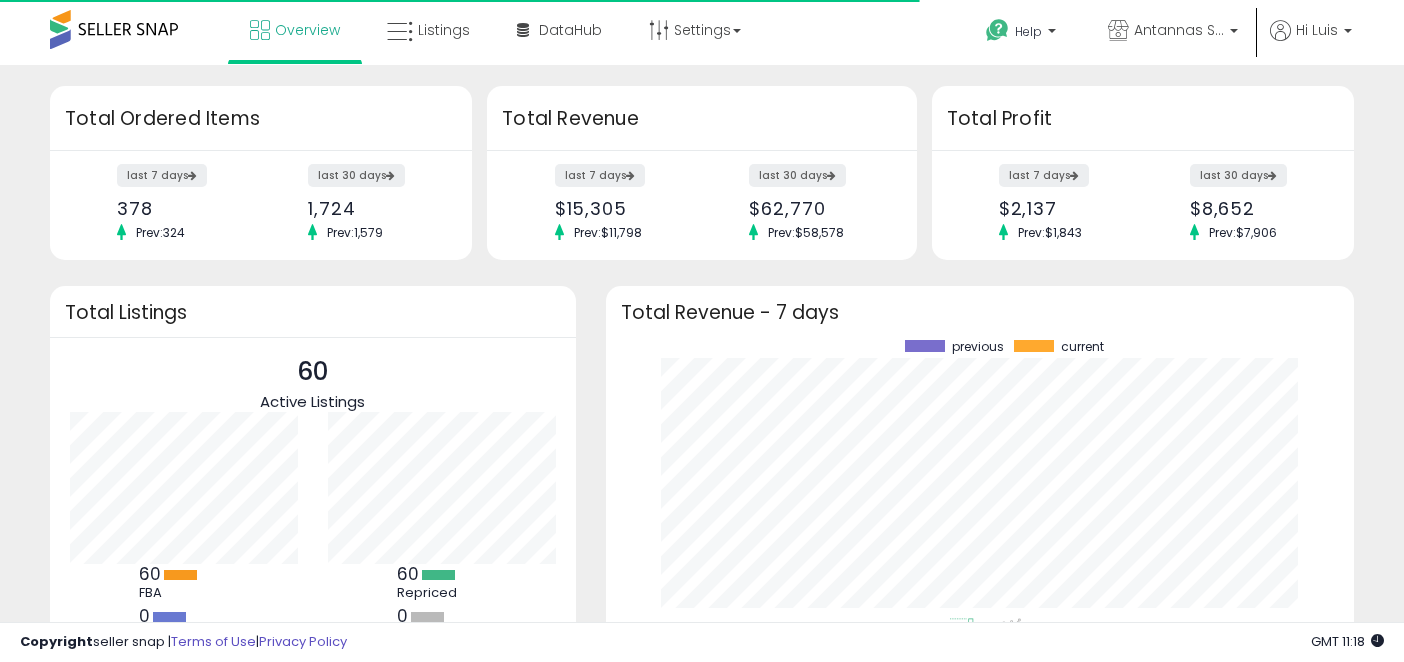 scroll, scrollTop: 0, scrollLeft: 0, axis: both 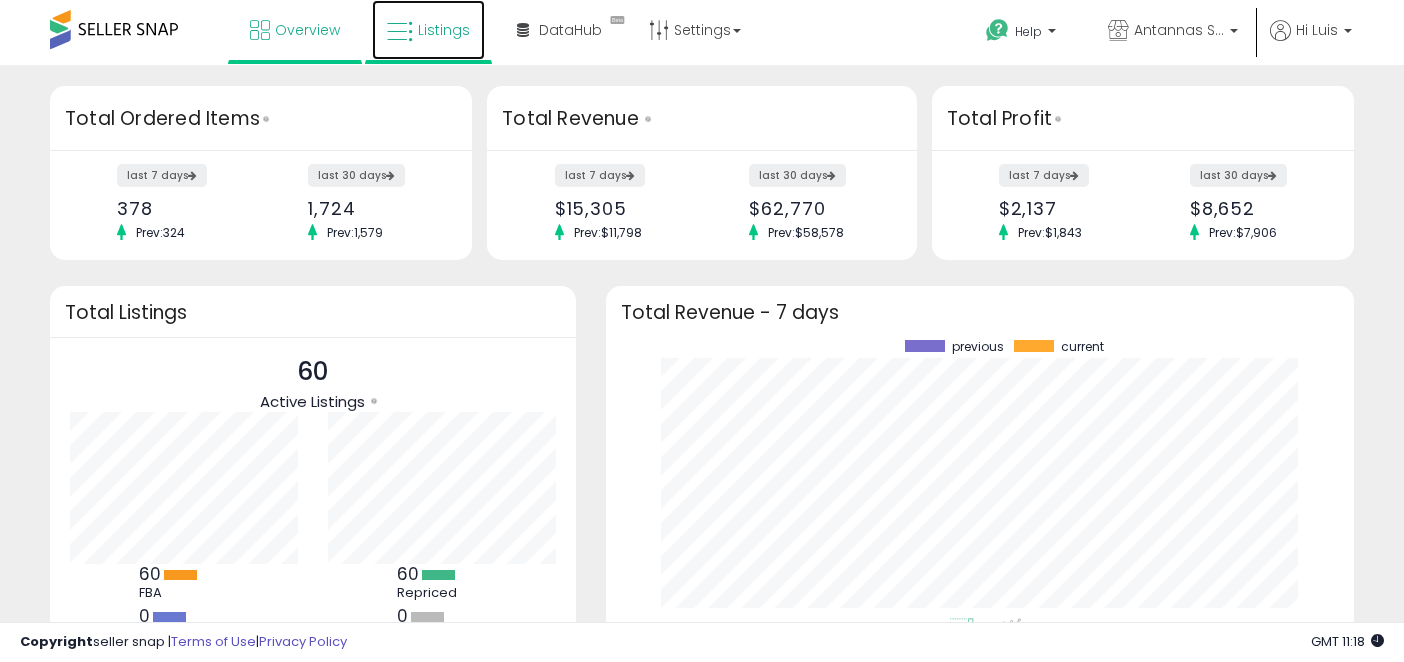 click on "Listings" at bounding box center (444, 30) 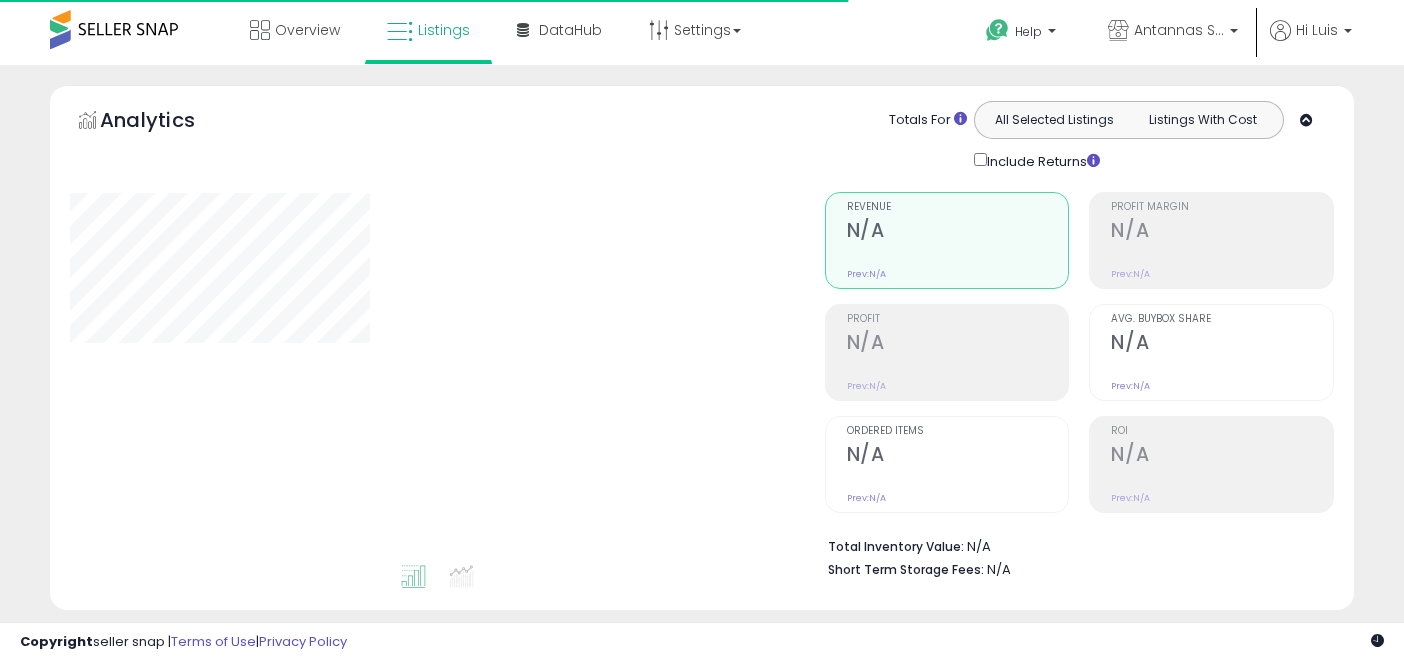 scroll, scrollTop: 0, scrollLeft: 0, axis: both 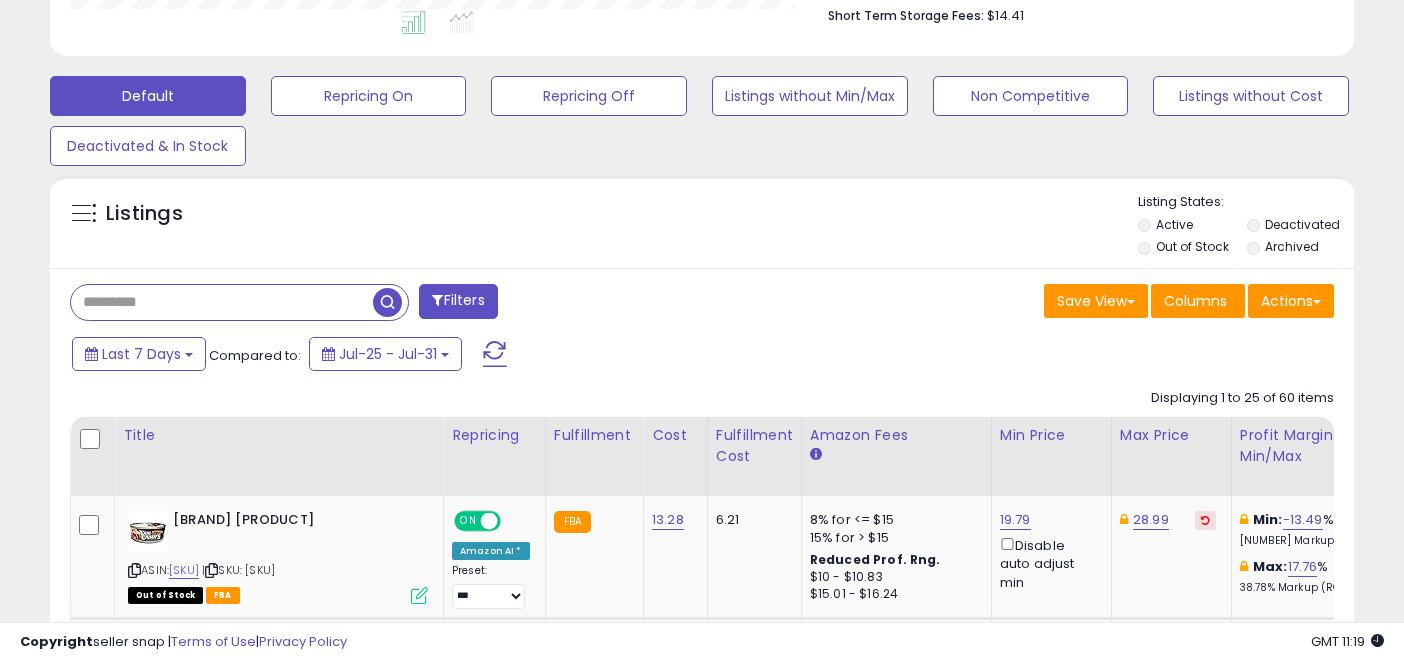 click at bounding box center [222, 302] 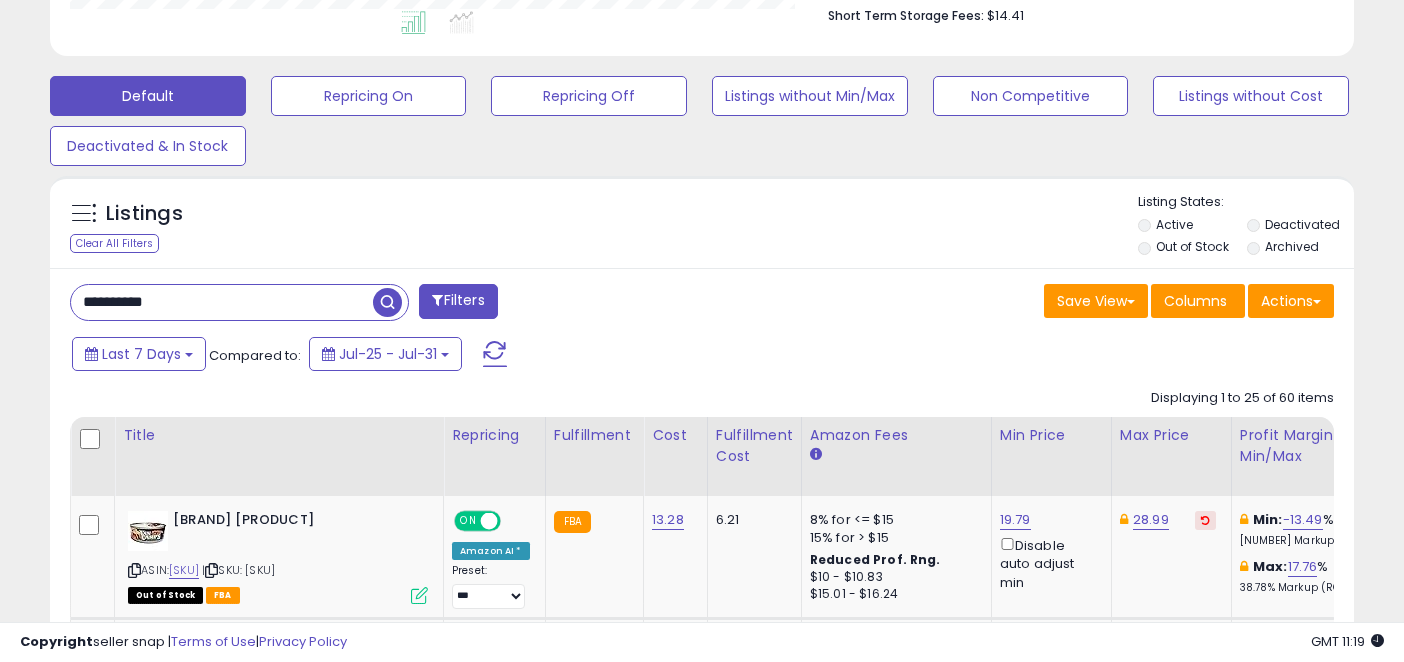type on "**********" 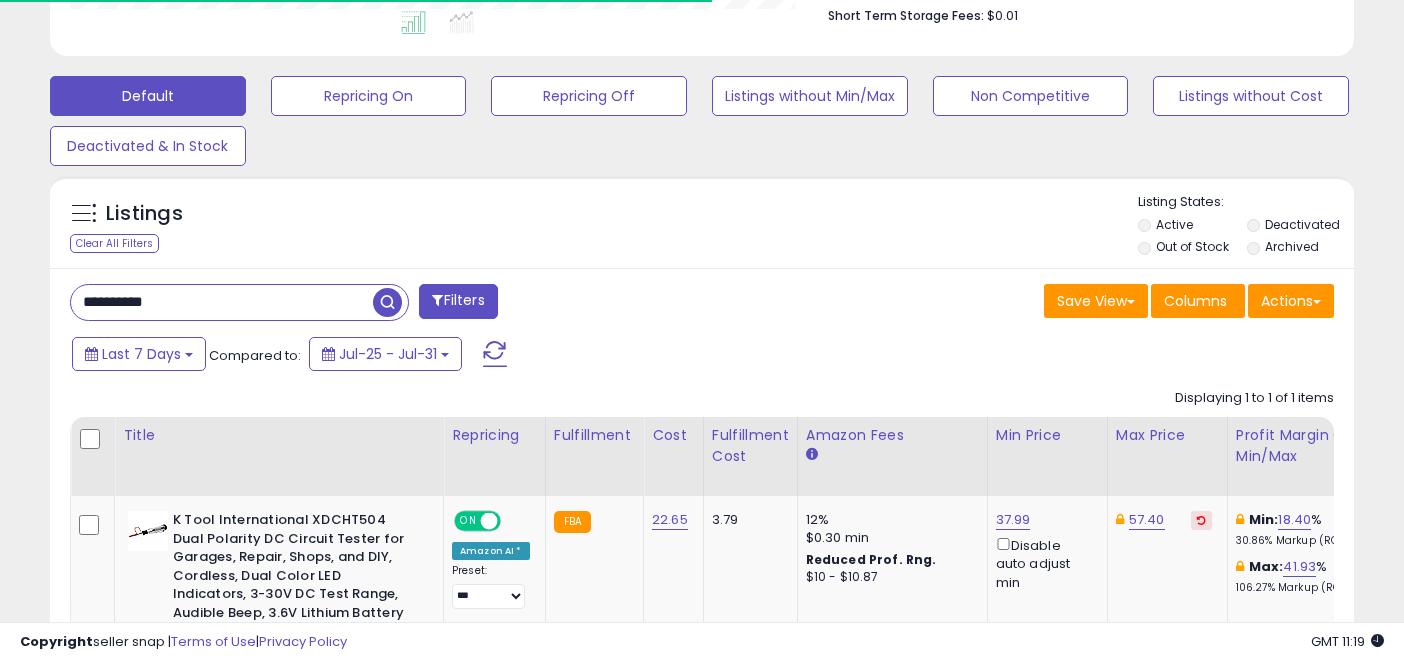 scroll, scrollTop: 575, scrollLeft: 0, axis: vertical 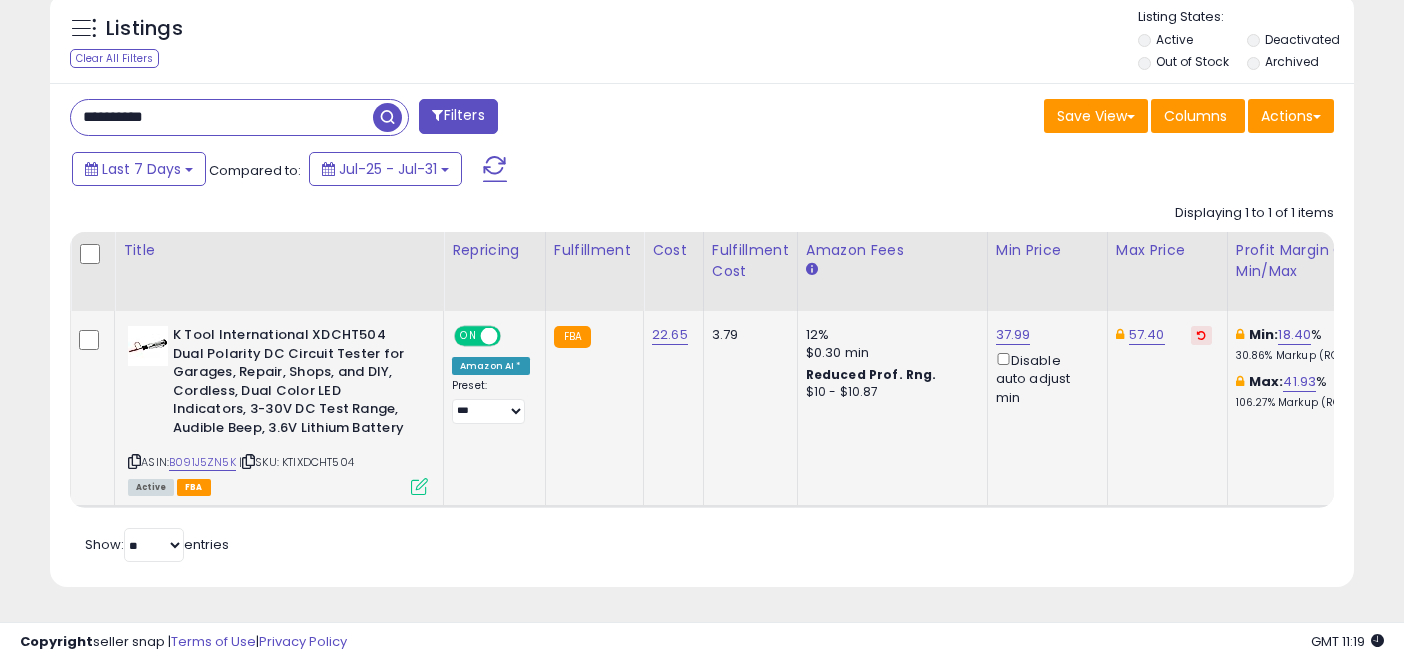 click at bounding box center [419, 486] 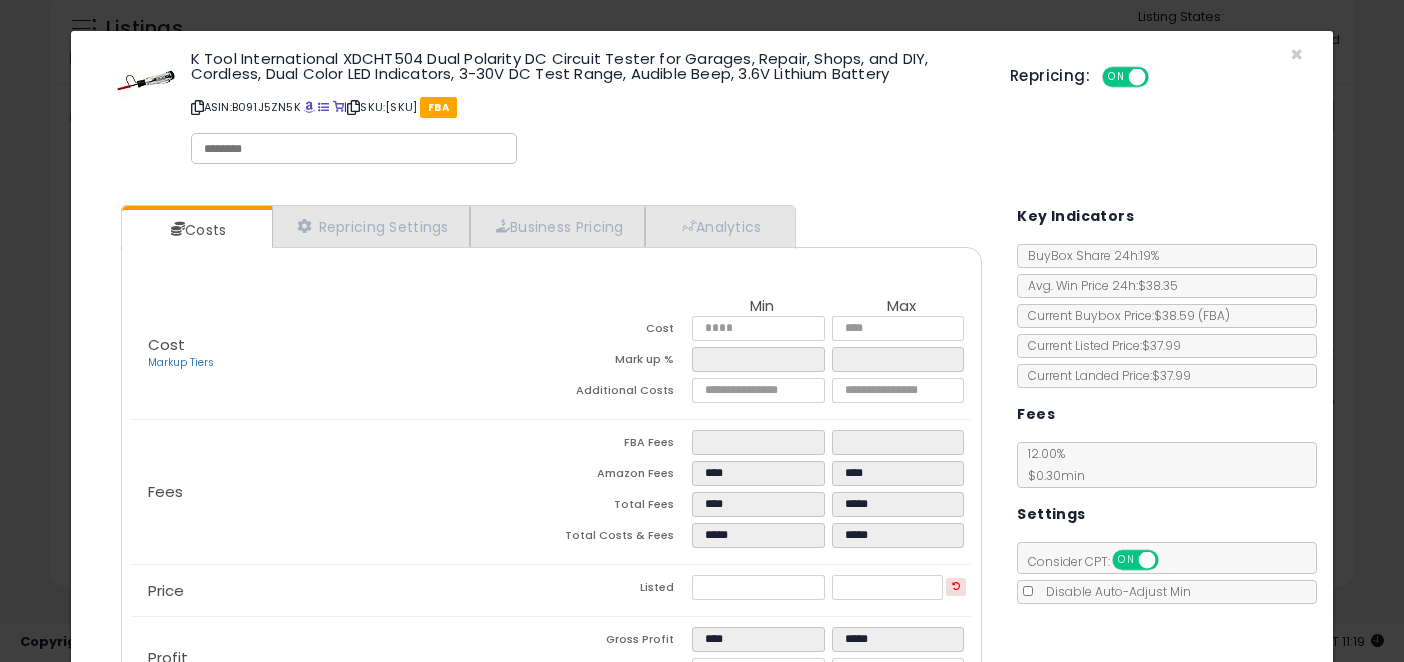 scroll, scrollTop: 154, scrollLeft: 0, axis: vertical 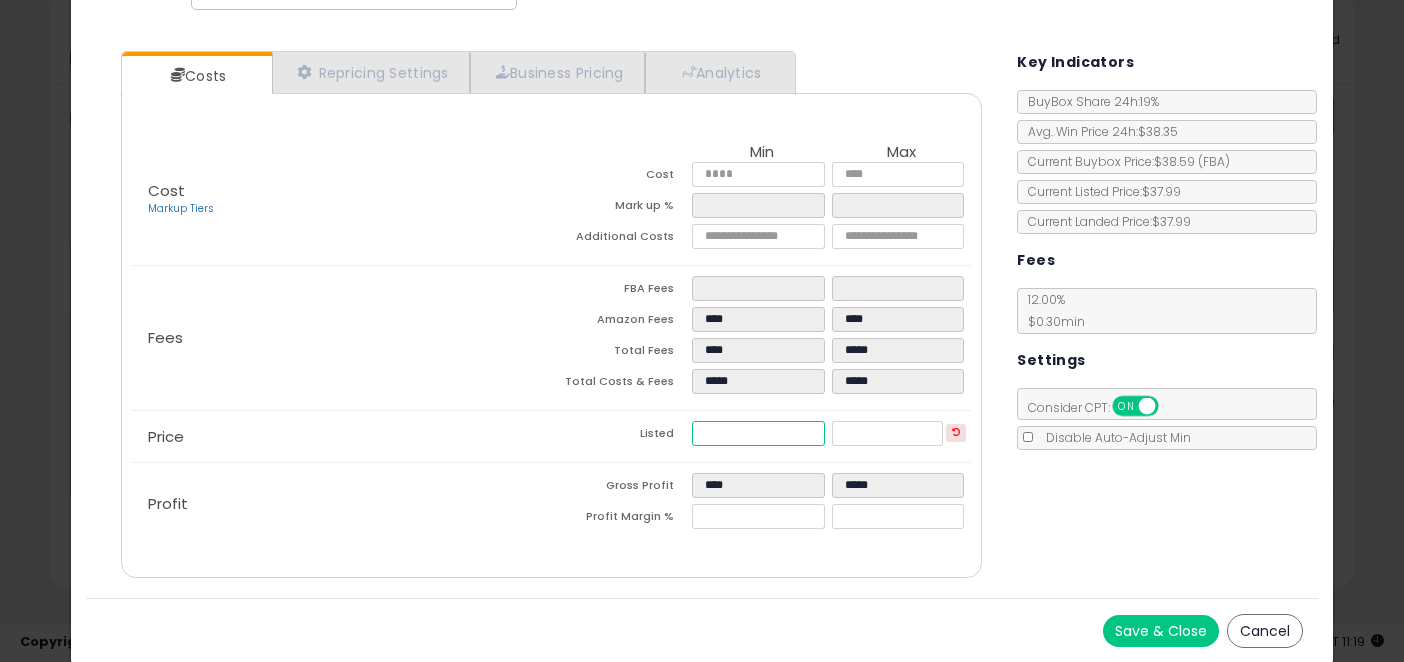 type on "**" 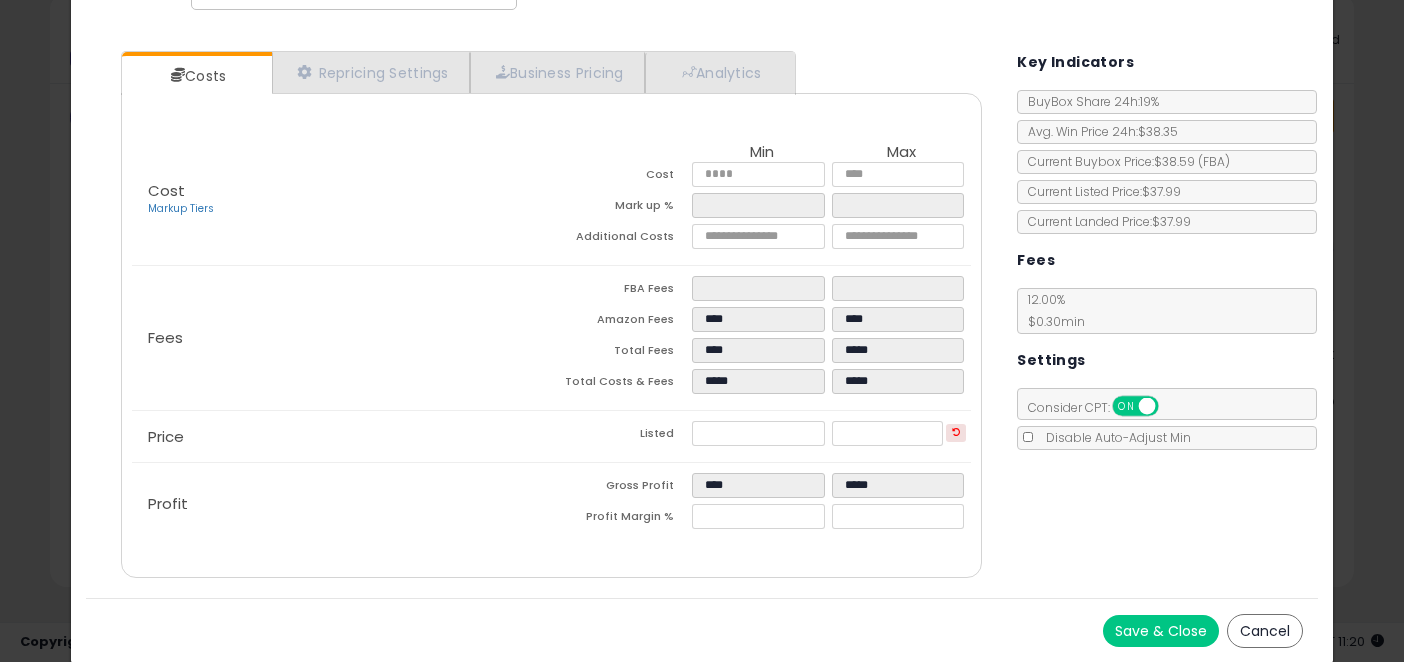 click on "Save & Close" at bounding box center [1161, 631] 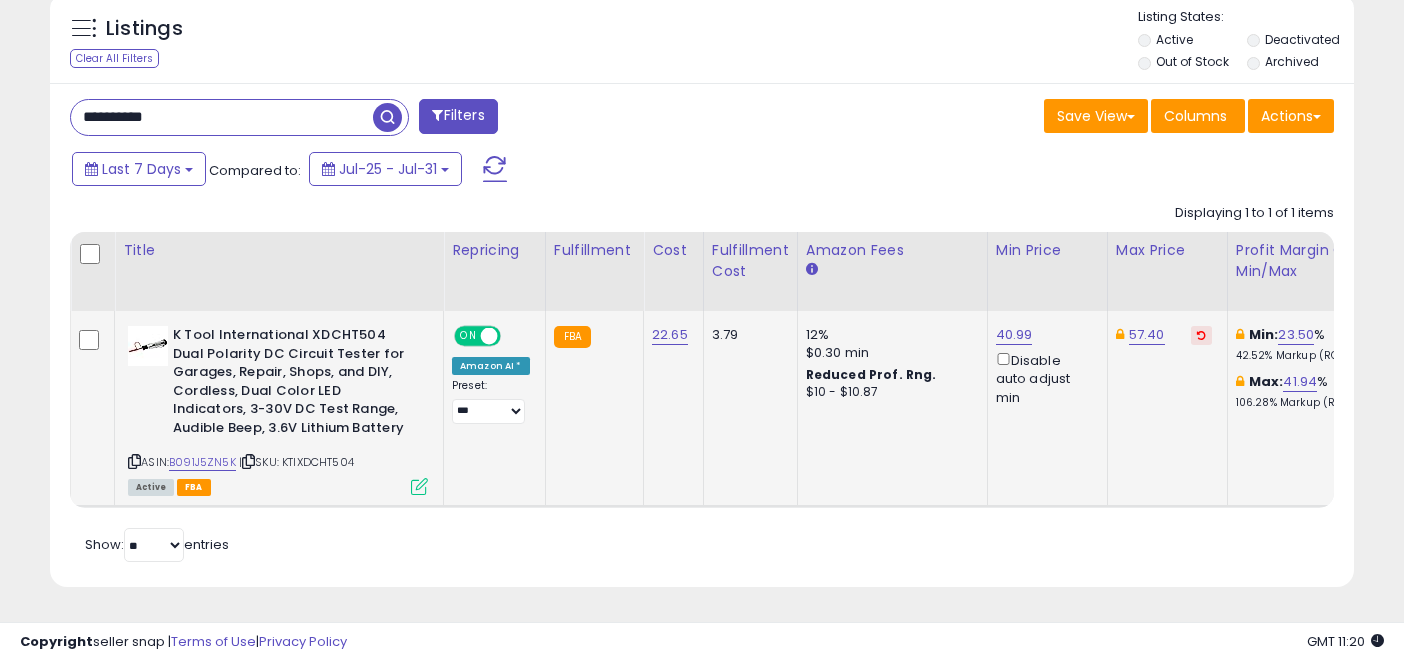 click at bounding box center [419, 486] 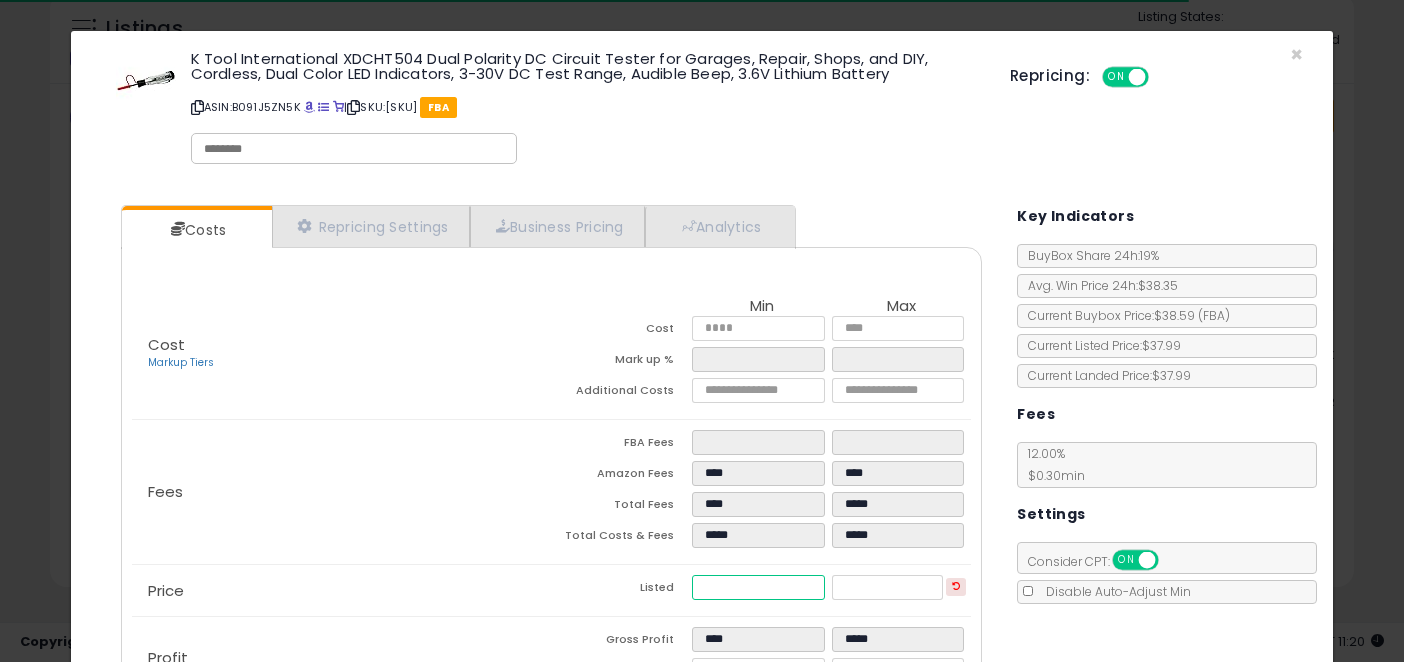 click on "*****" at bounding box center (758, 587) 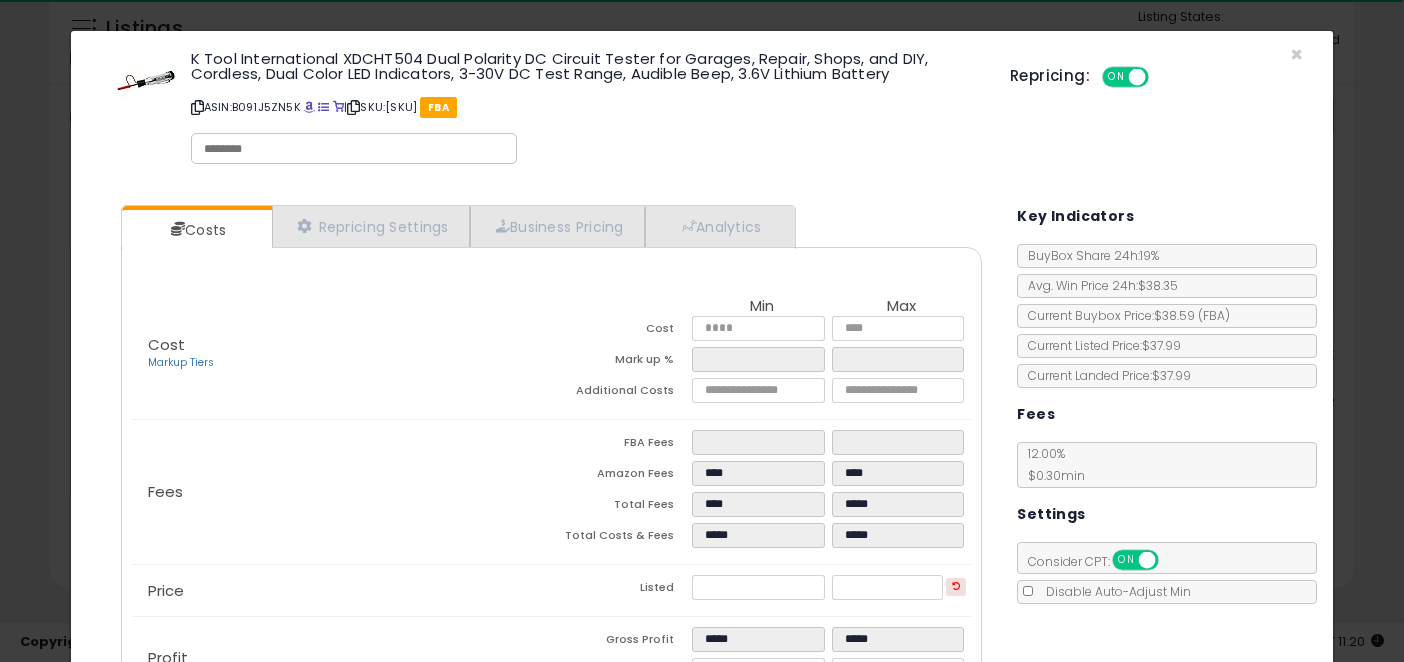 click on "Costs
Repricing Settings
Business Pricing
Analytics
Cost" at bounding box center [551, 471] 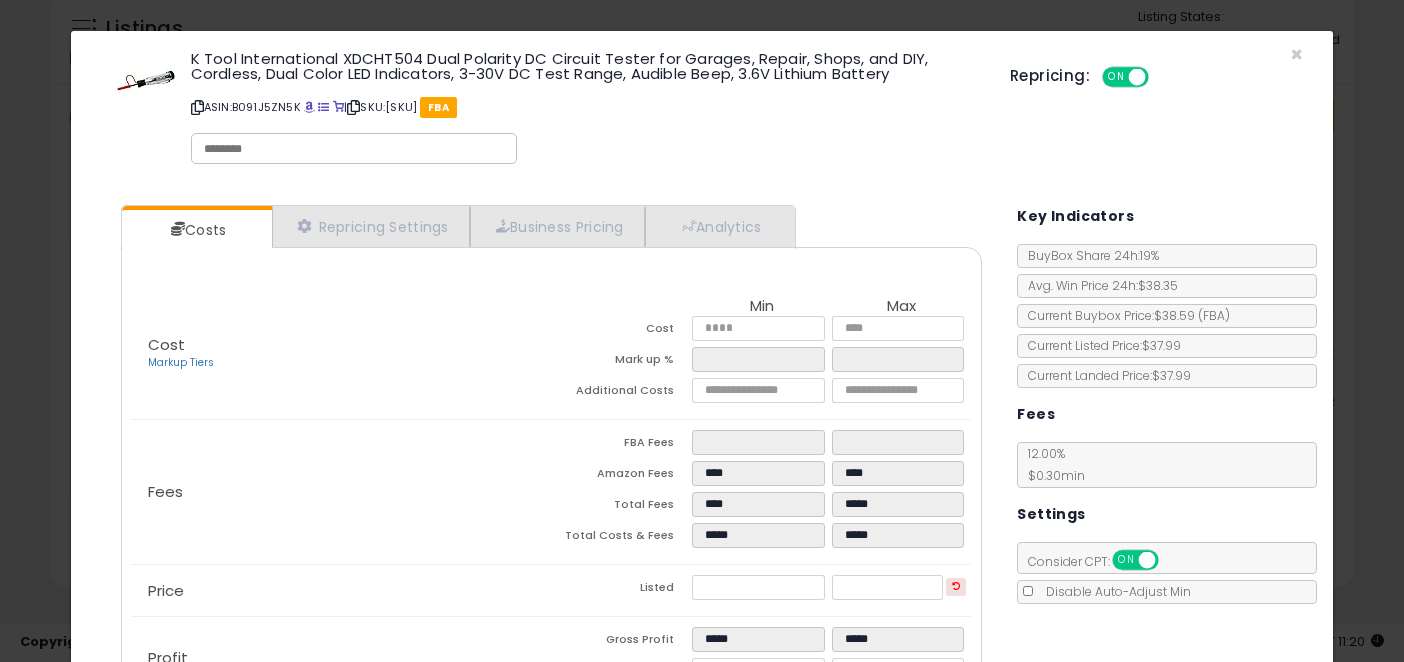 scroll, scrollTop: 154, scrollLeft: 0, axis: vertical 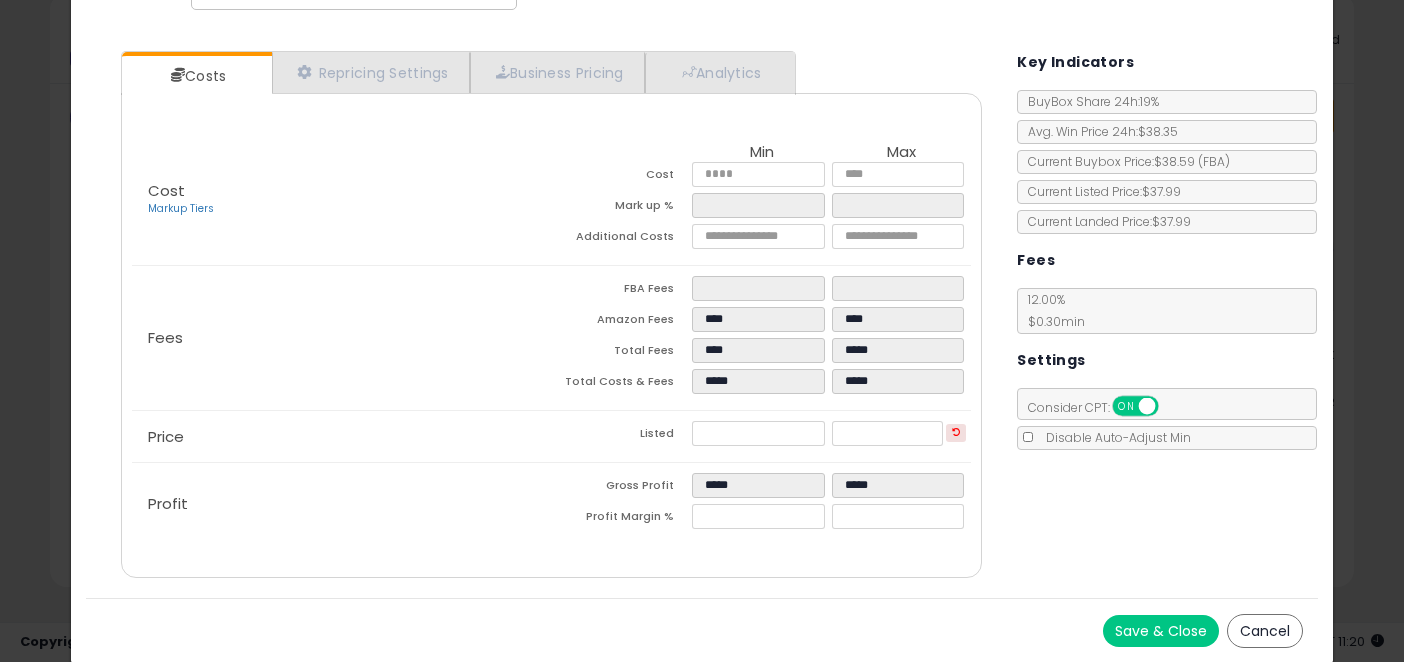 click on "Save & Close" at bounding box center [1161, 631] 